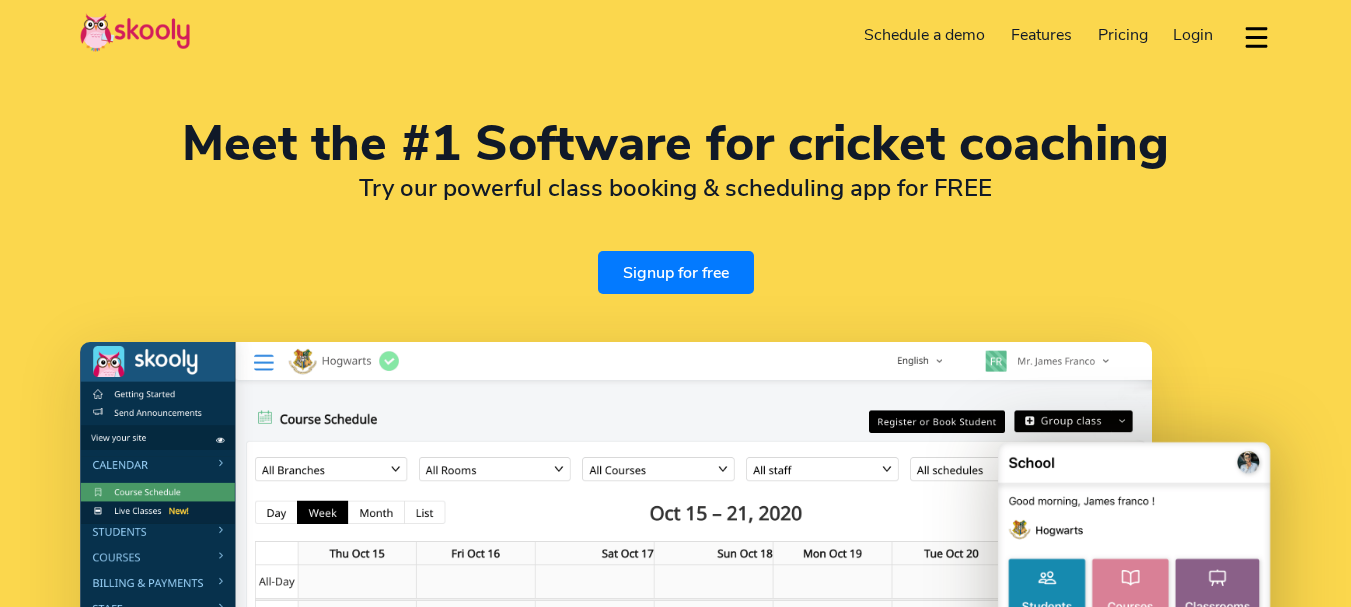 select on "en" 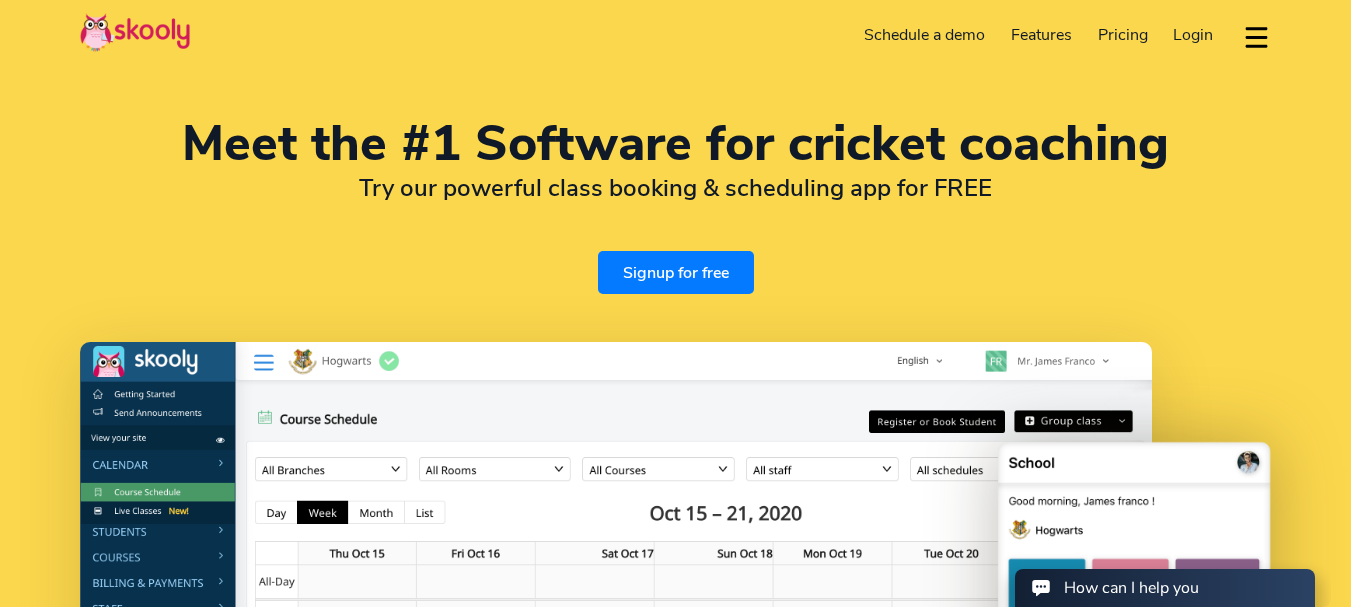 scroll, scrollTop: 0, scrollLeft: 0, axis: both 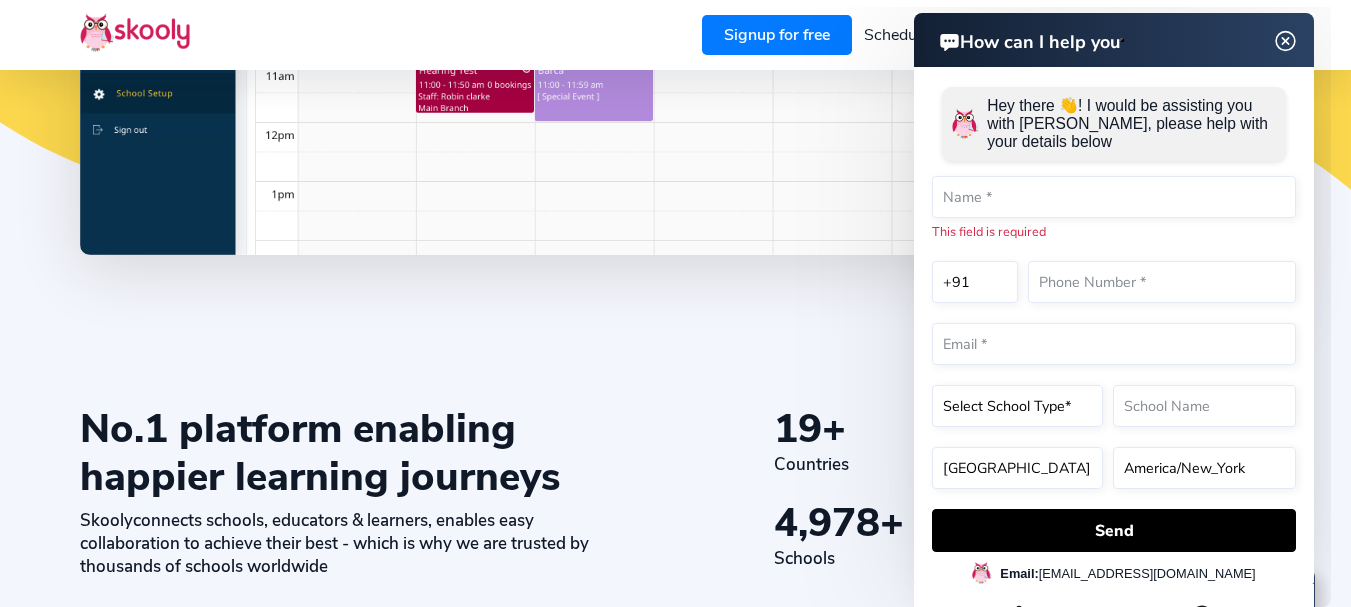 click on "How can I help you" 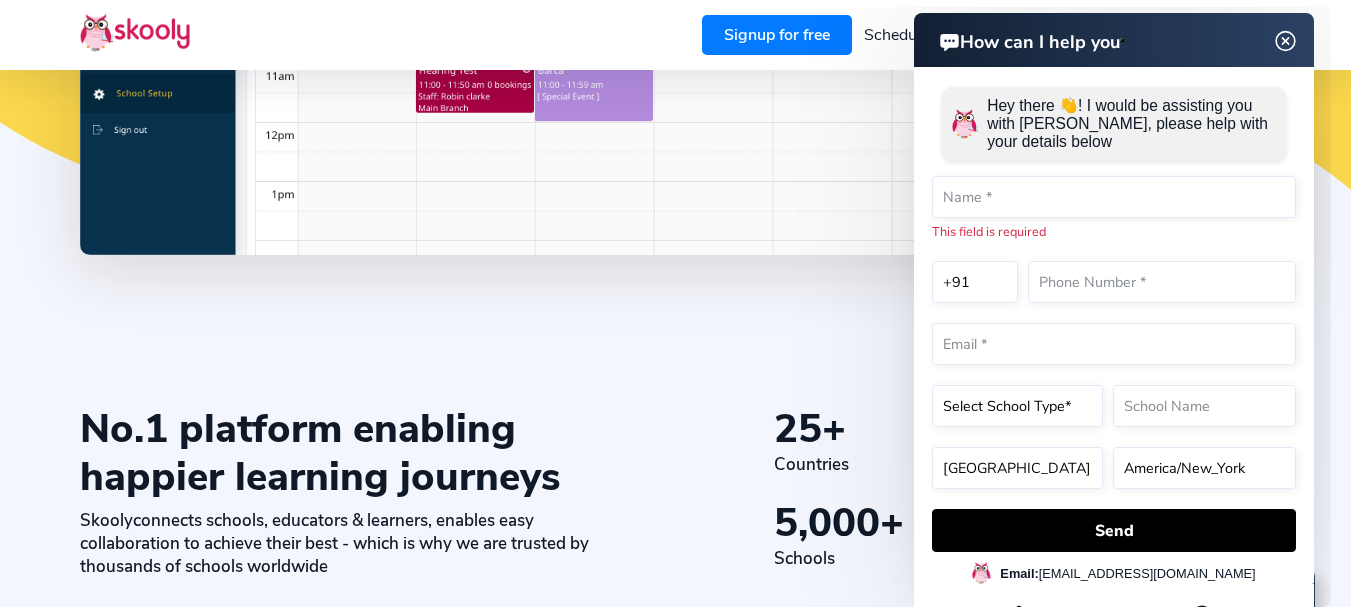 click 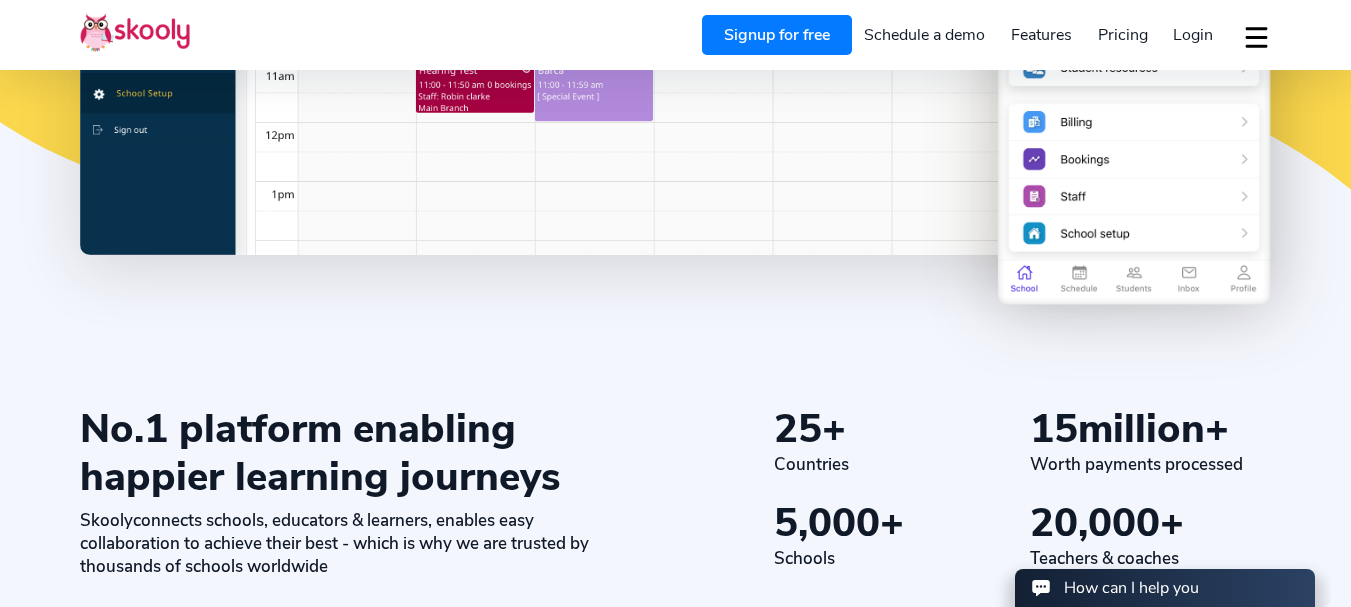 click on "Pricing" at bounding box center (1123, 35) 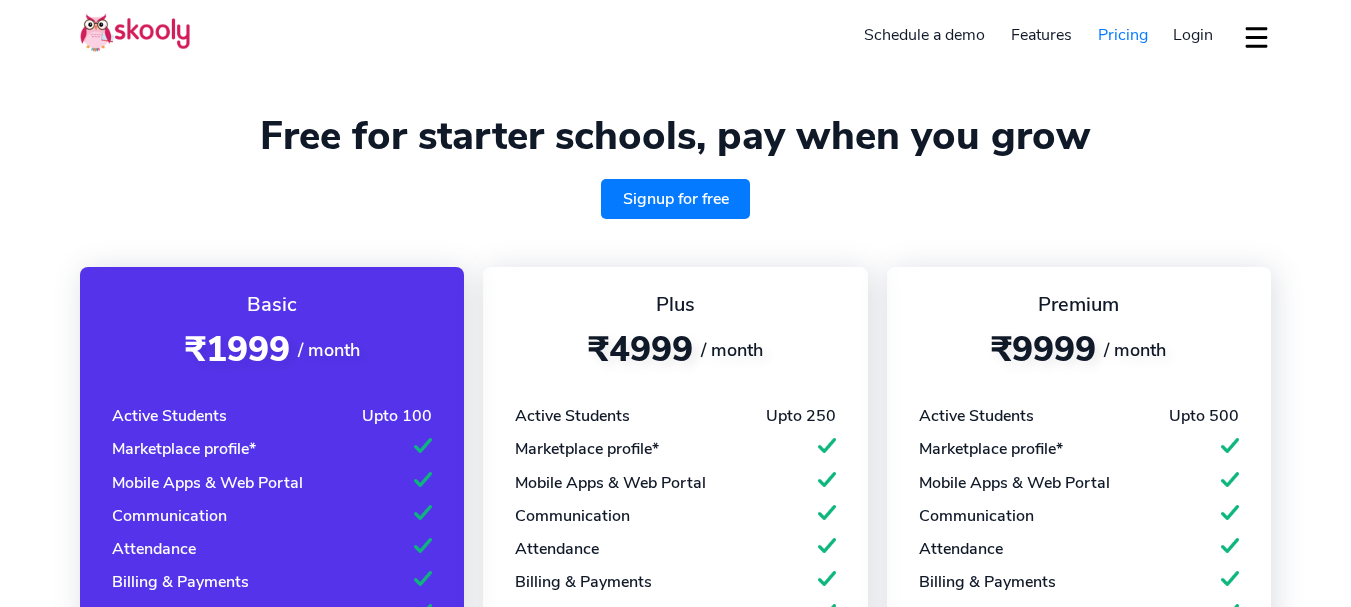 select on "en" 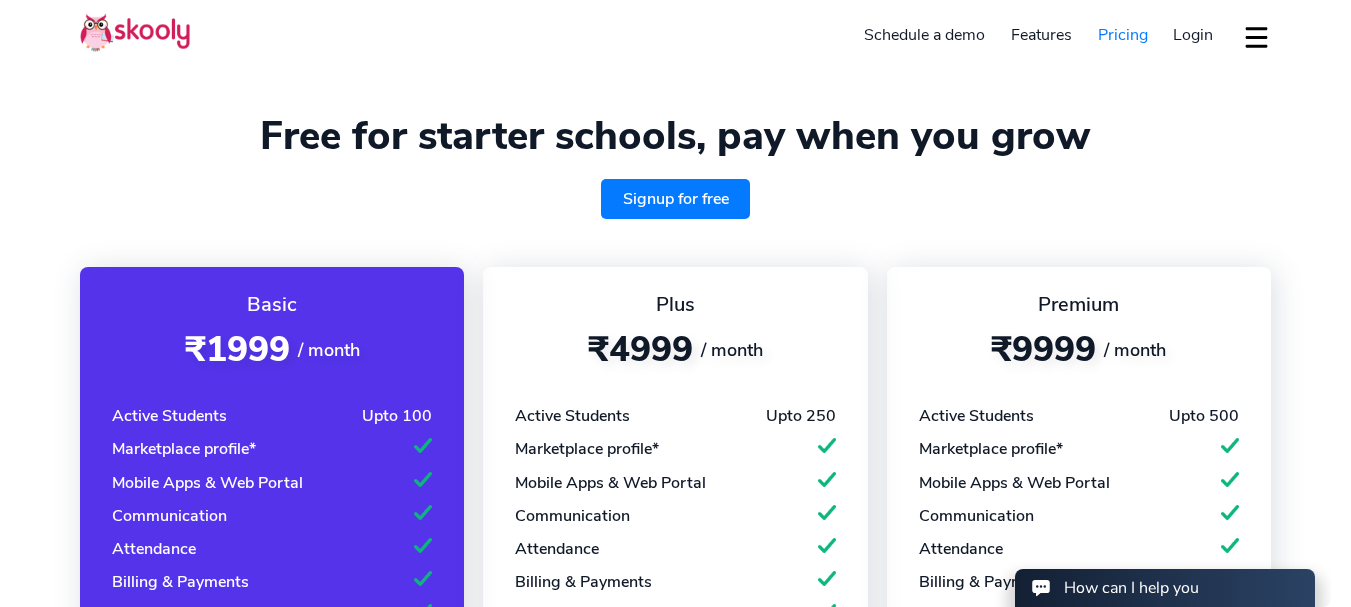 scroll, scrollTop: 0, scrollLeft: 0, axis: both 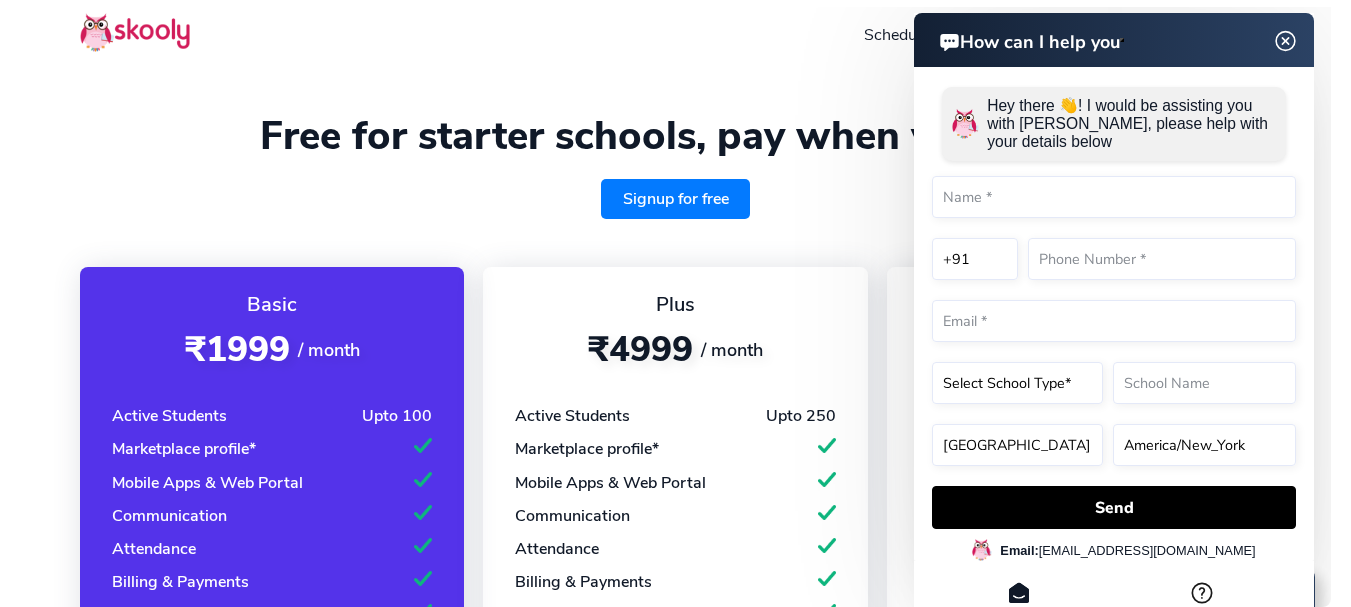 click 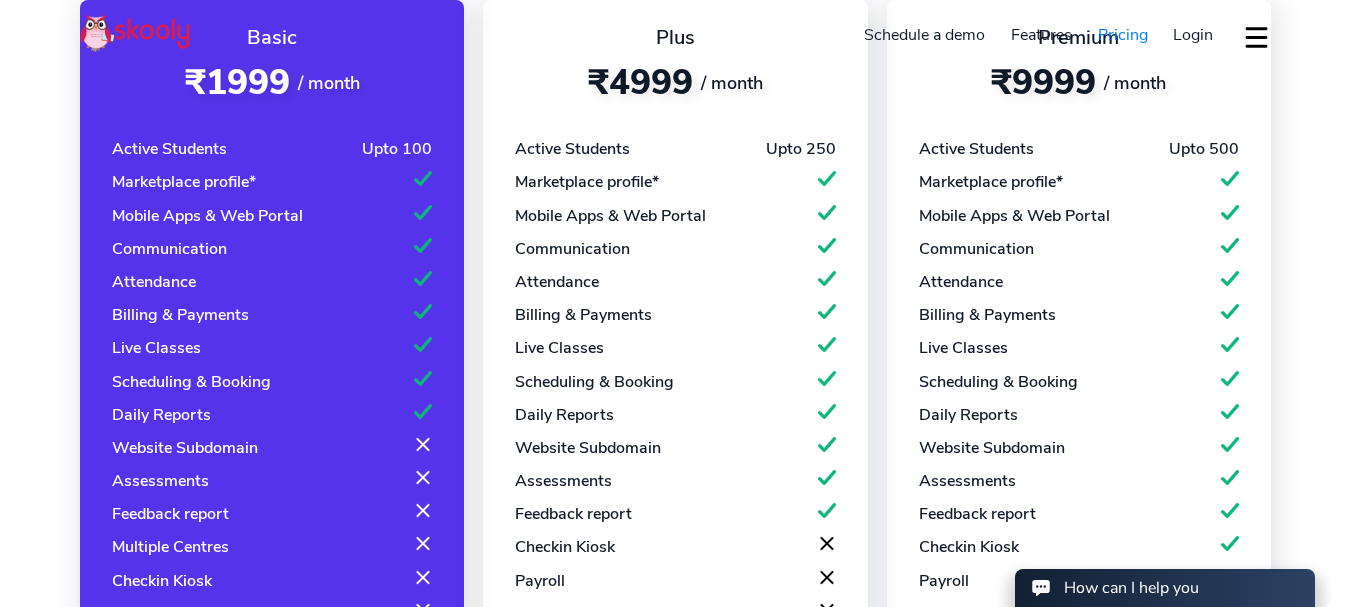 scroll, scrollTop: 0, scrollLeft: 0, axis: both 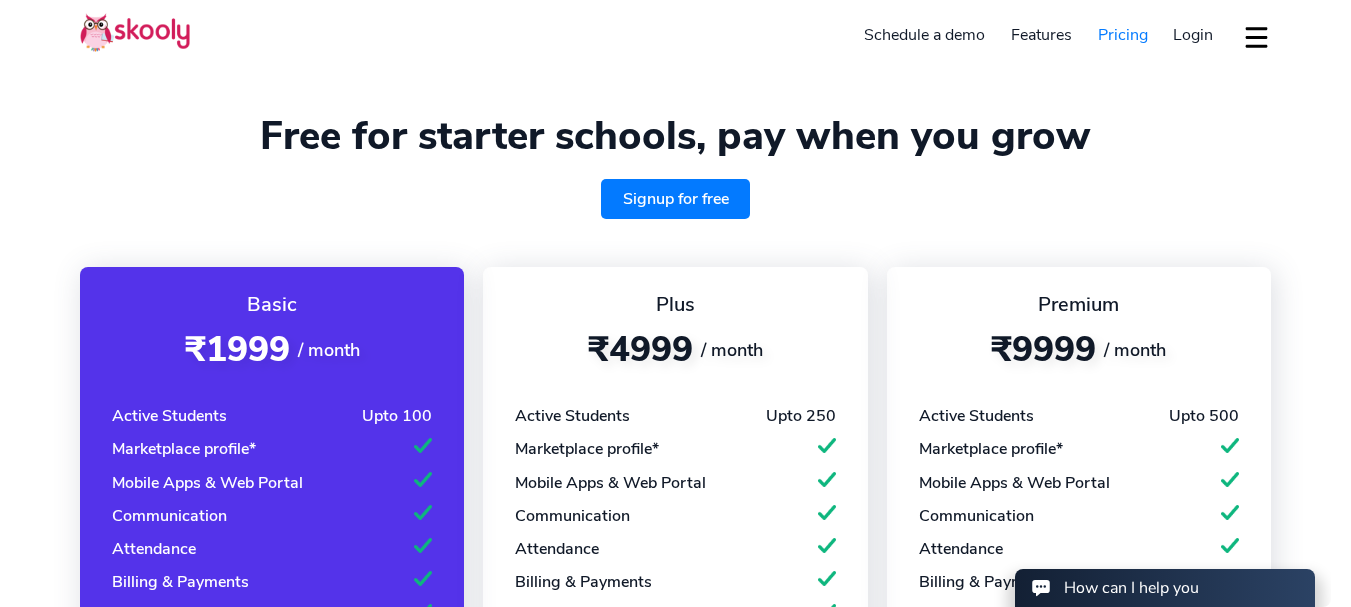 click at bounding box center [1256, 37] 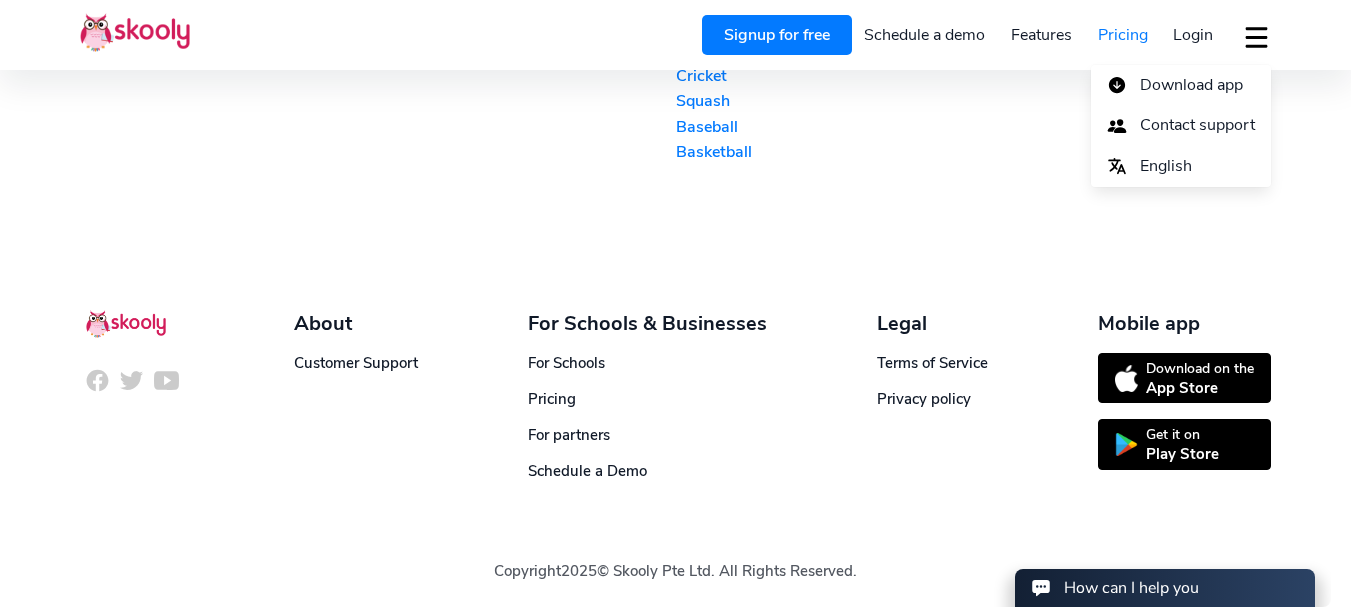 scroll, scrollTop: 2778, scrollLeft: 0, axis: vertical 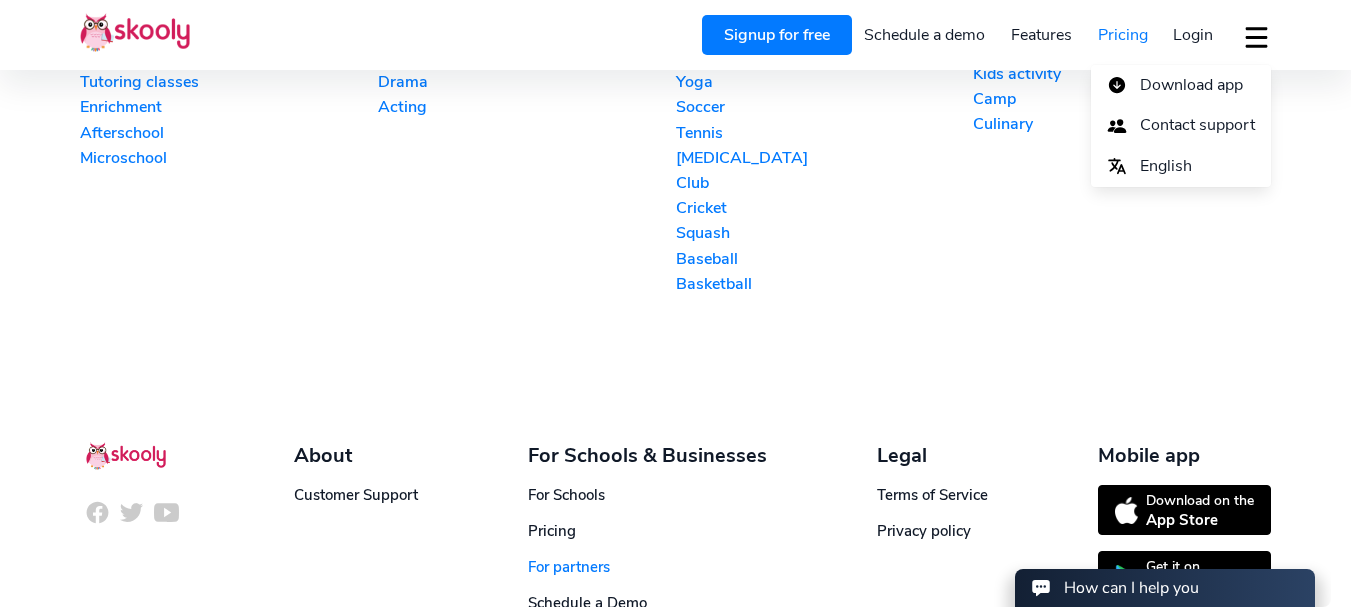 click on "For partners" at bounding box center (569, 567) 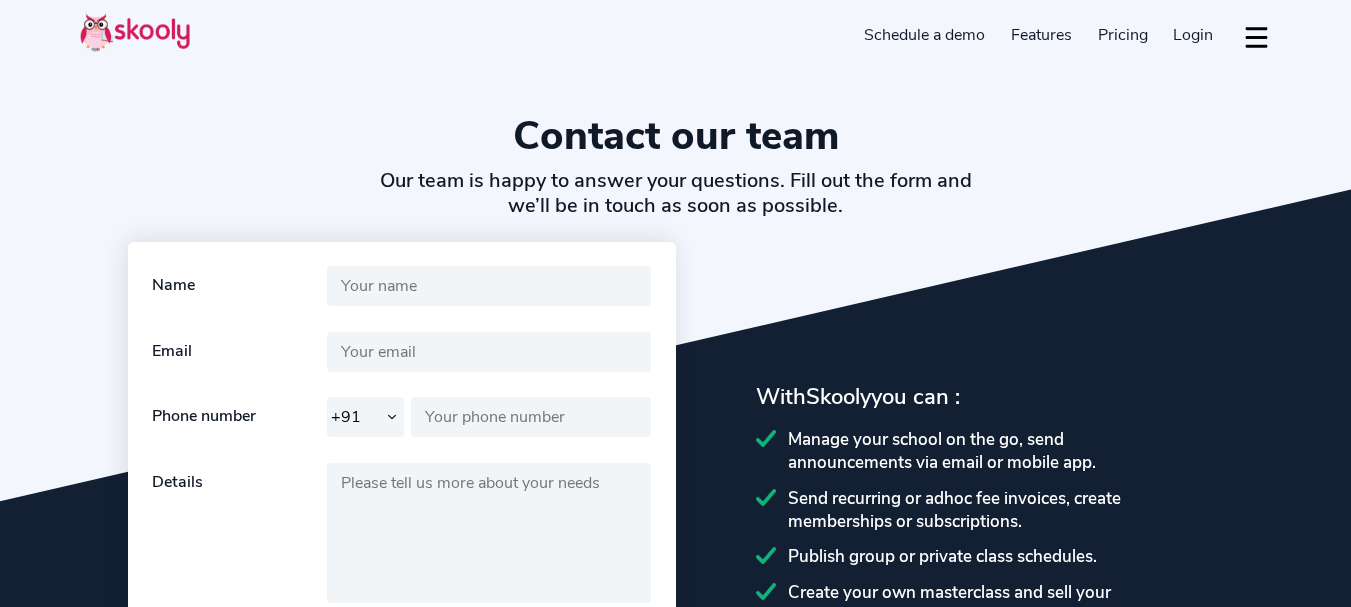 select on "91" 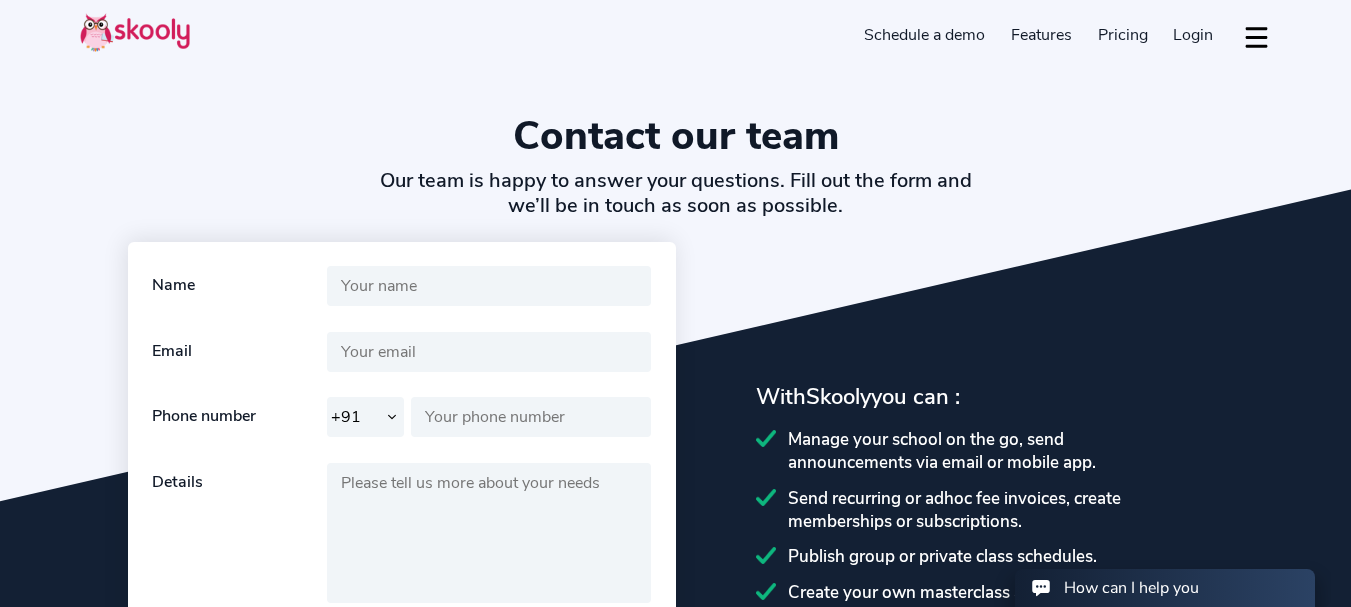scroll, scrollTop: 0, scrollLeft: 0, axis: both 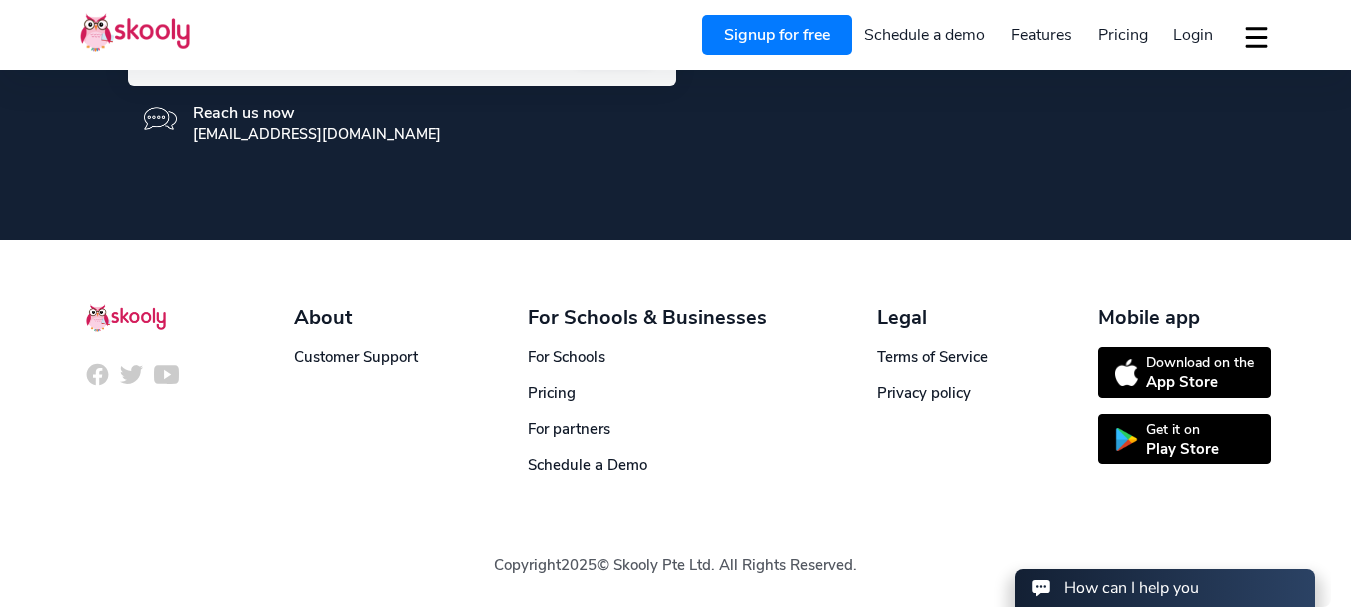 drag, startPoint x: 1365, startPoint y: 213, endPoint x: 547, endPoint y: 115, distance: 823.8495 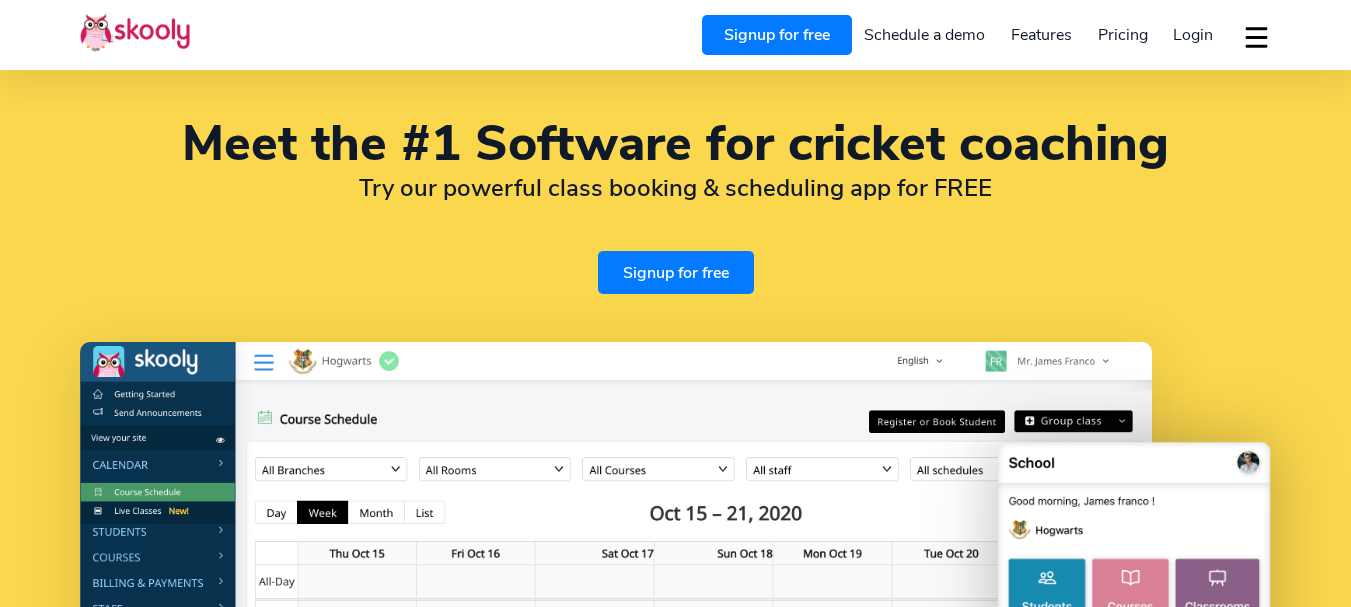 select on "en" 